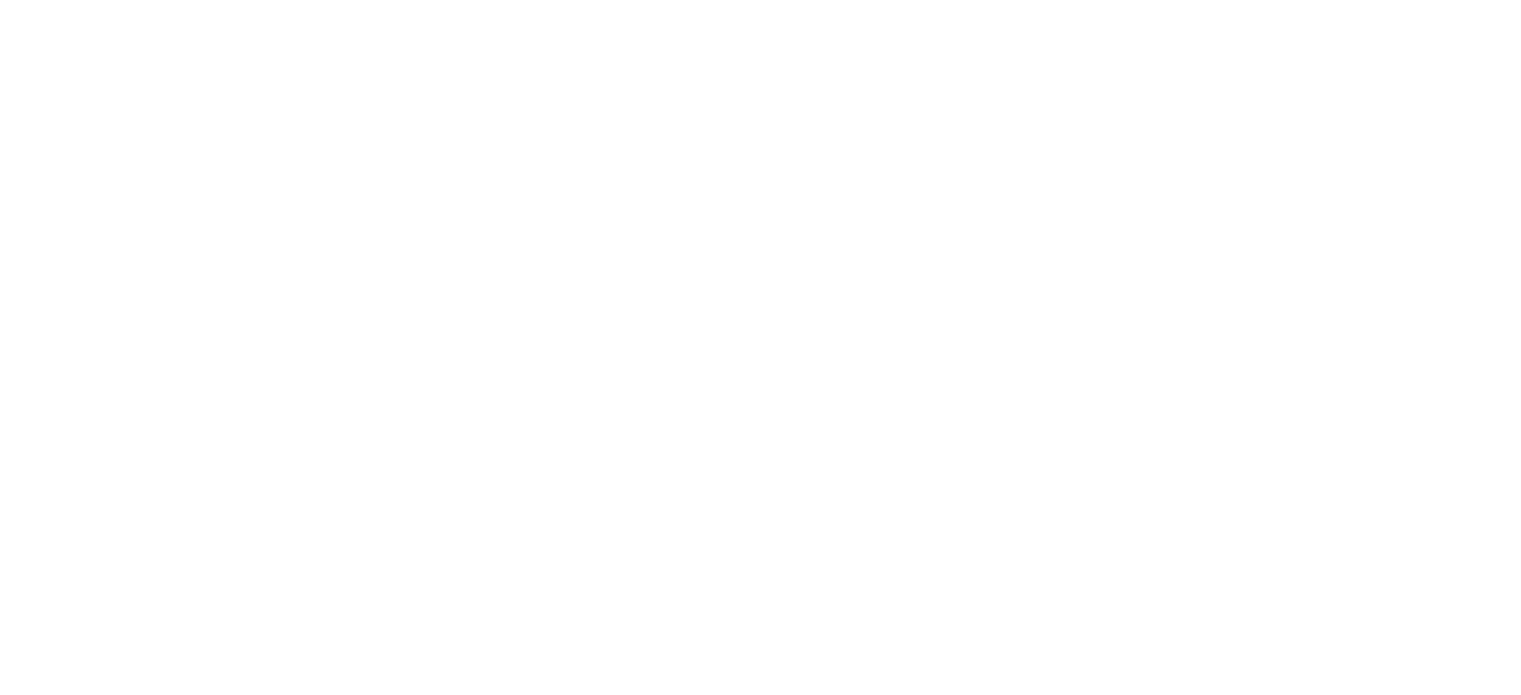 scroll, scrollTop: 0, scrollLeft: 0, axis: both 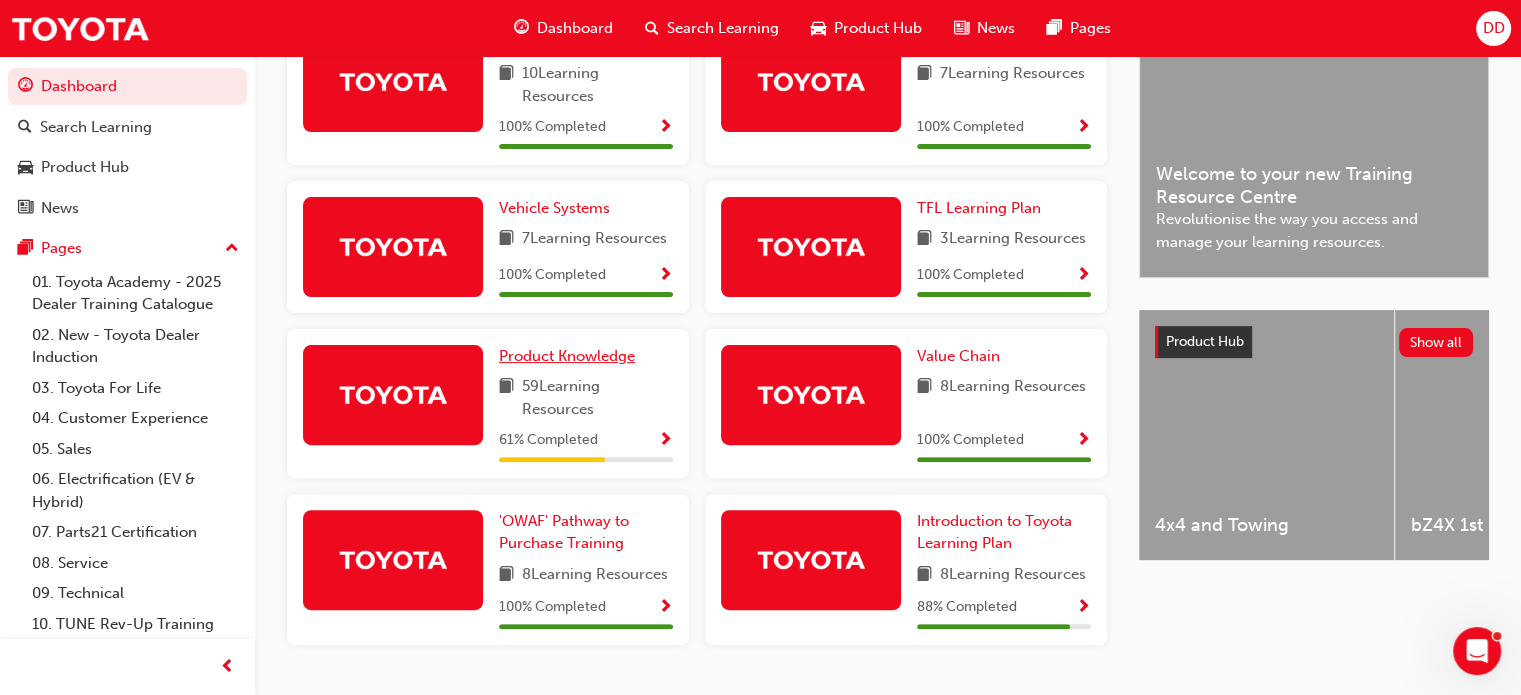 click on "Product Knowledge" at bounding box center [567, 356] 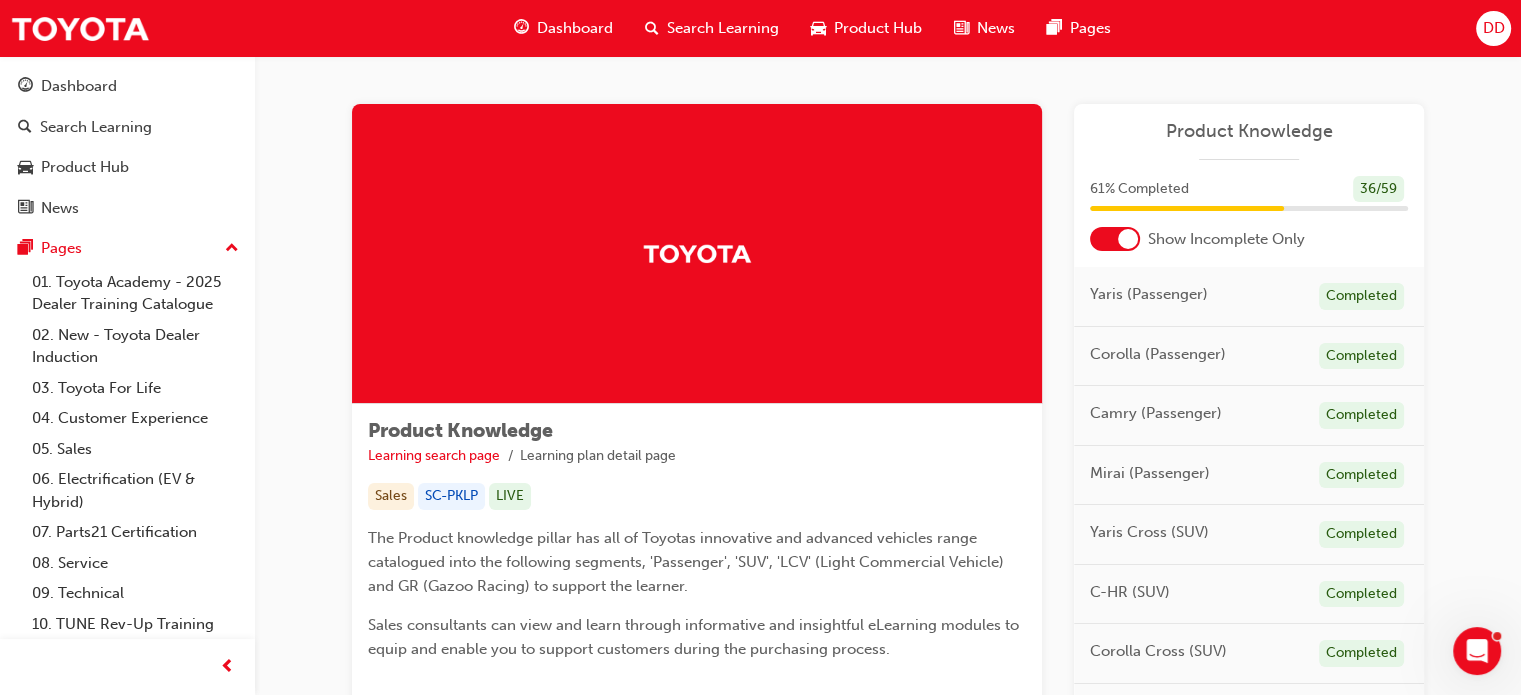 click at bounding box center [1128, 239] 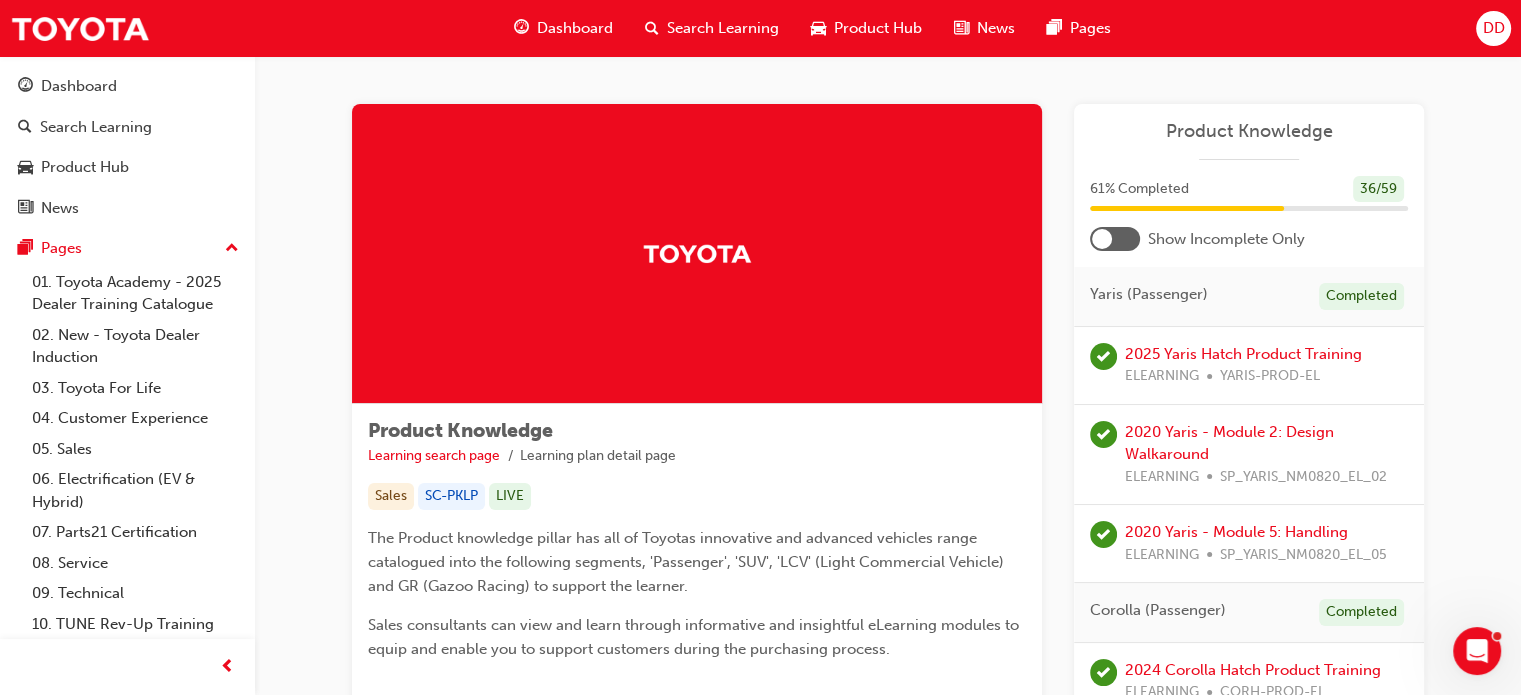 click at bounding box center [1102, 239] 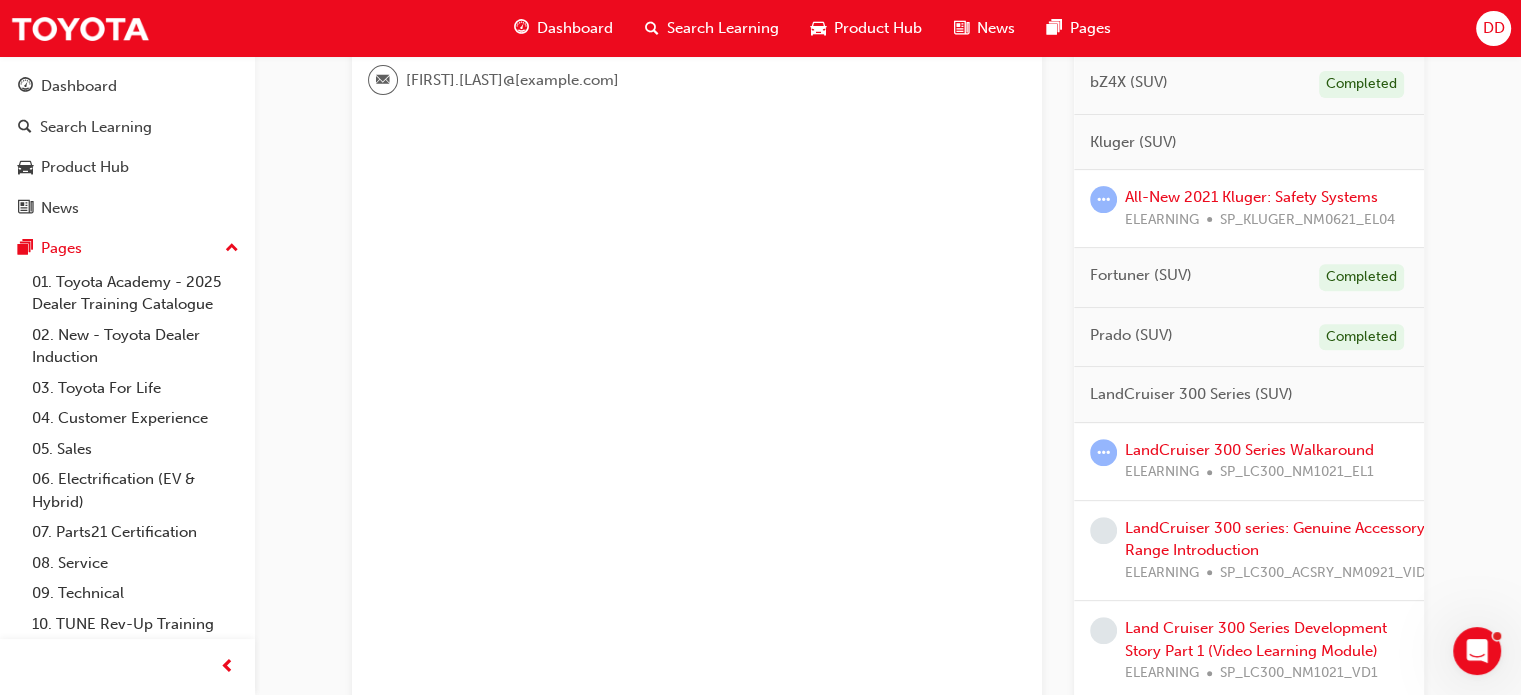 scroll, scrollTop: 800, scrollLeft: 0, axis: vertical 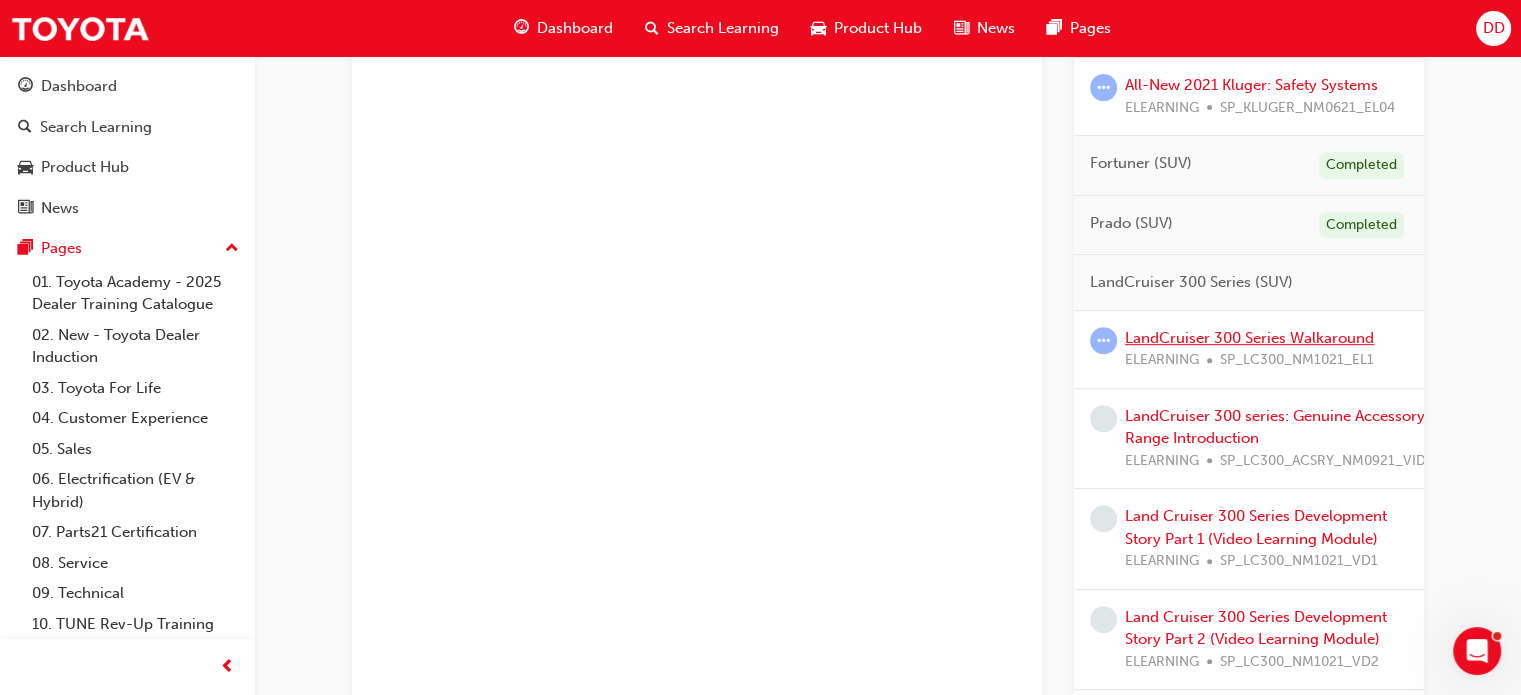 click on "LandCruiser 300 Series Walkaround" at bounding box center [1249, 338] 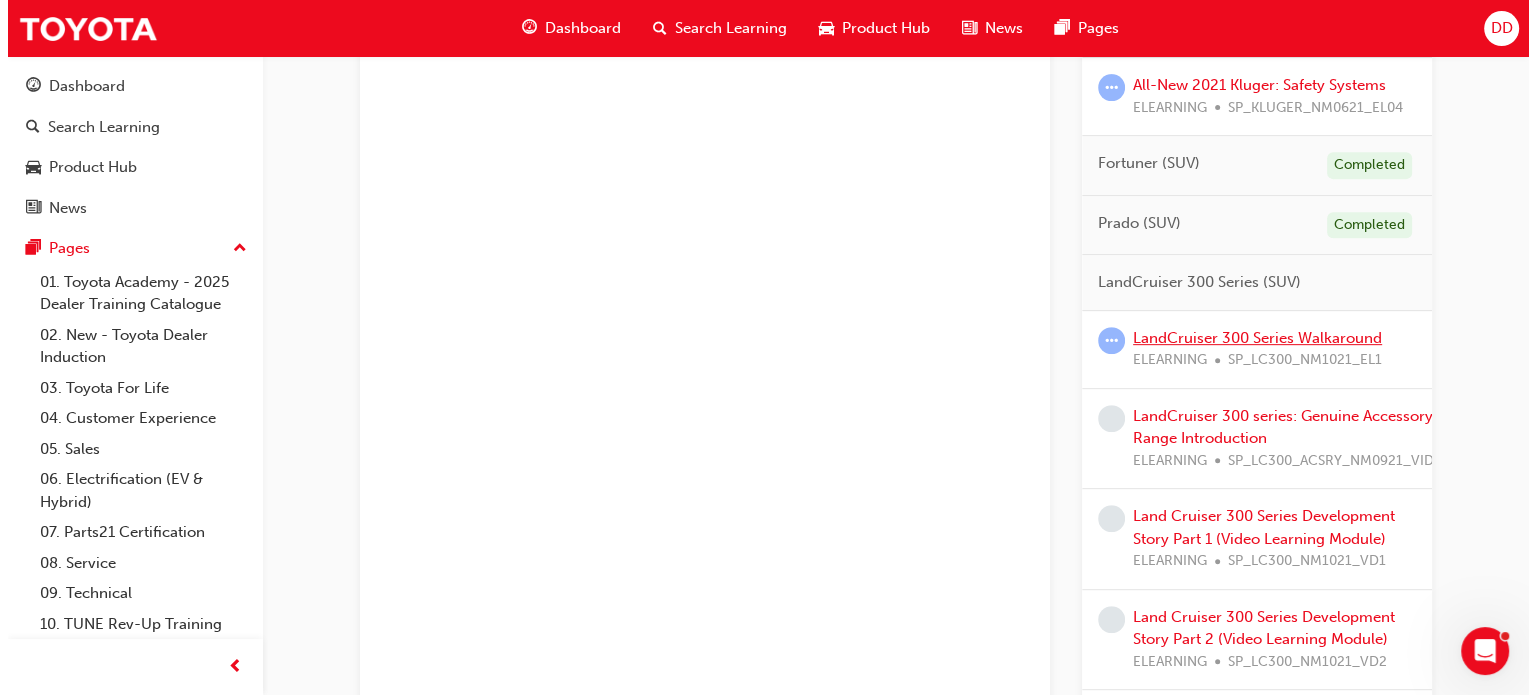 scroll, scrollTop: 0, scrollLeft: 0, axis: both 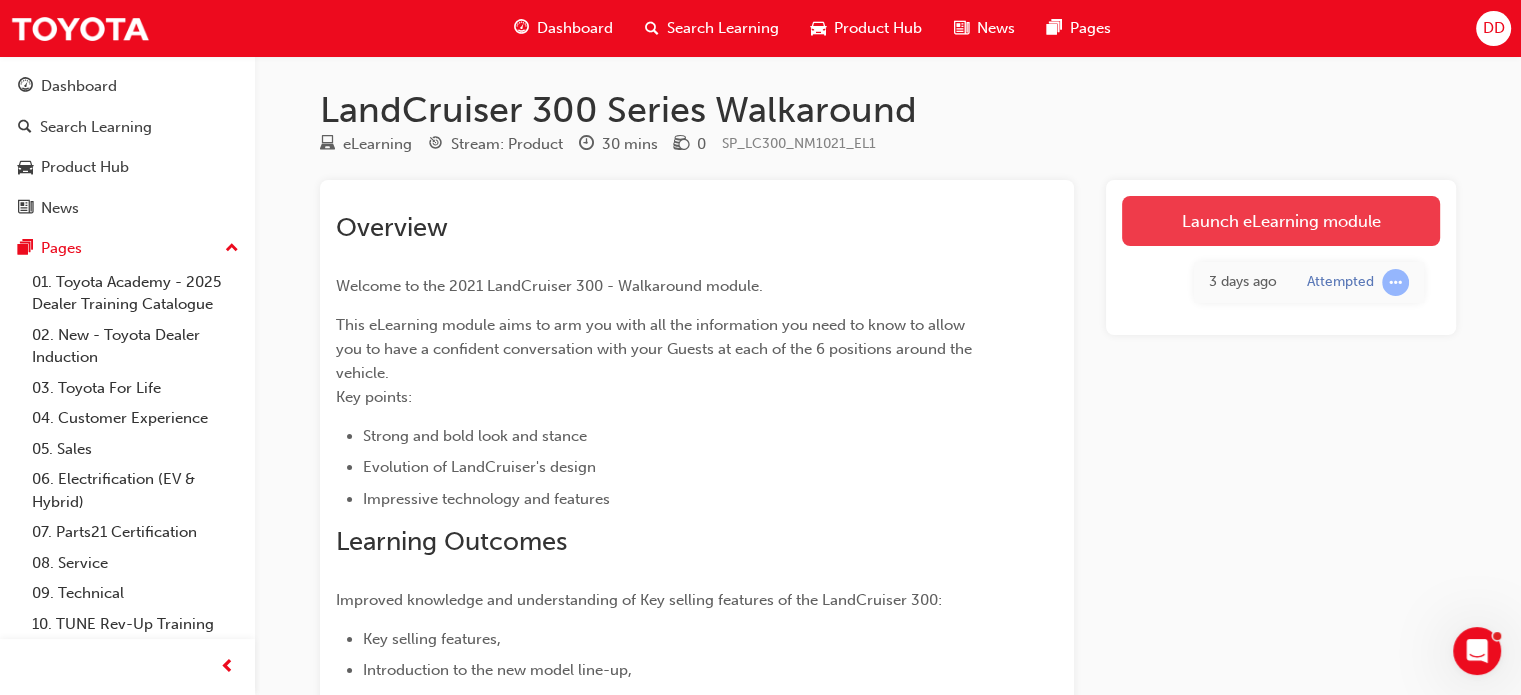 click on "Launch eLearning module" at bounding box center (1281, 221) 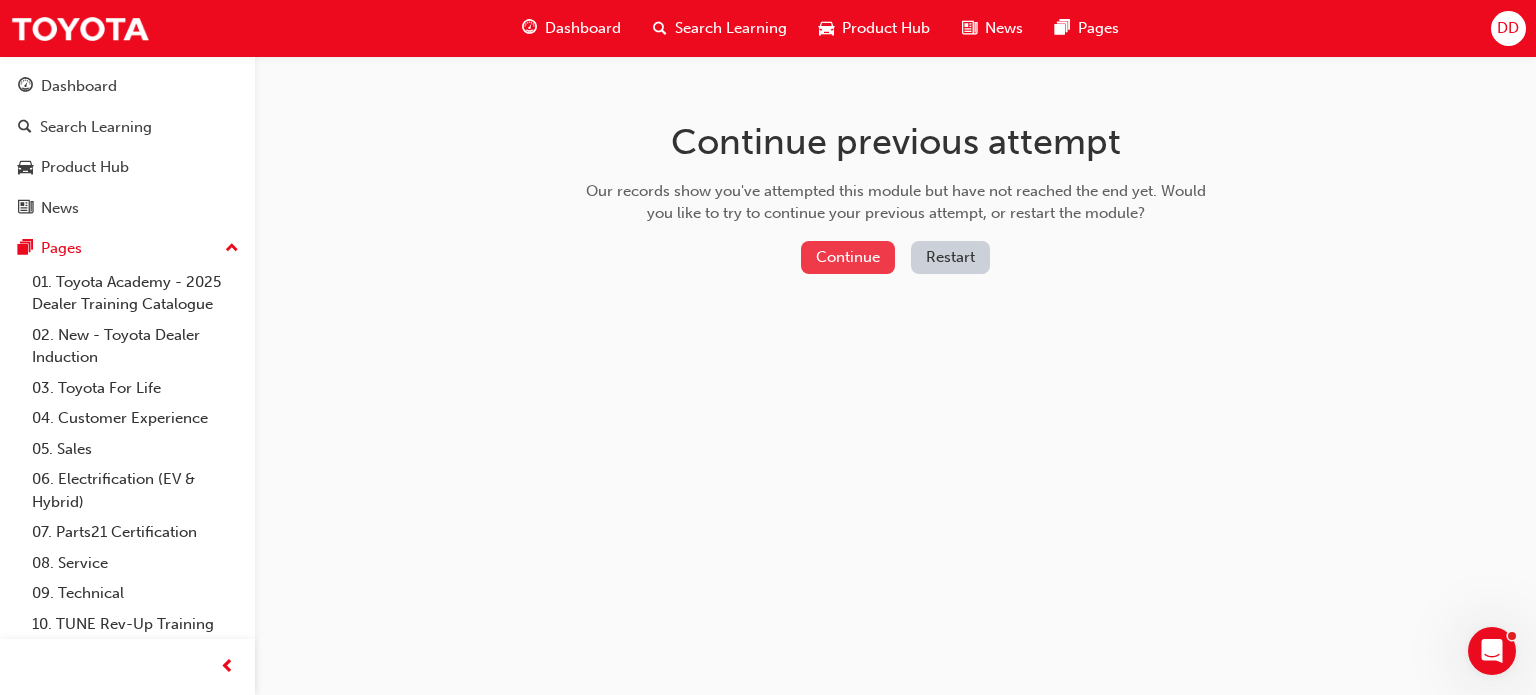click on "Continue" at bounding box center (848, 257) 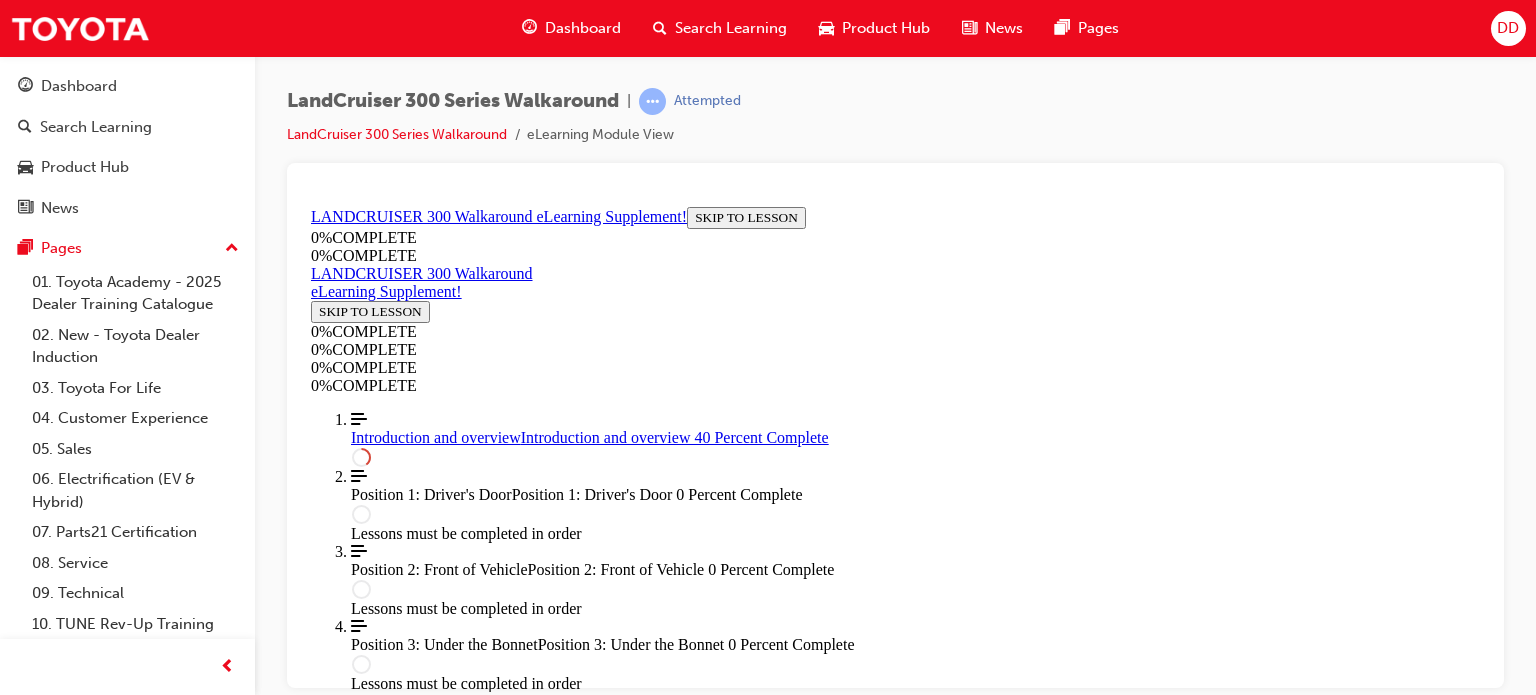 scroll, scrollTop: 0, scrollLeft: 0, axis: both 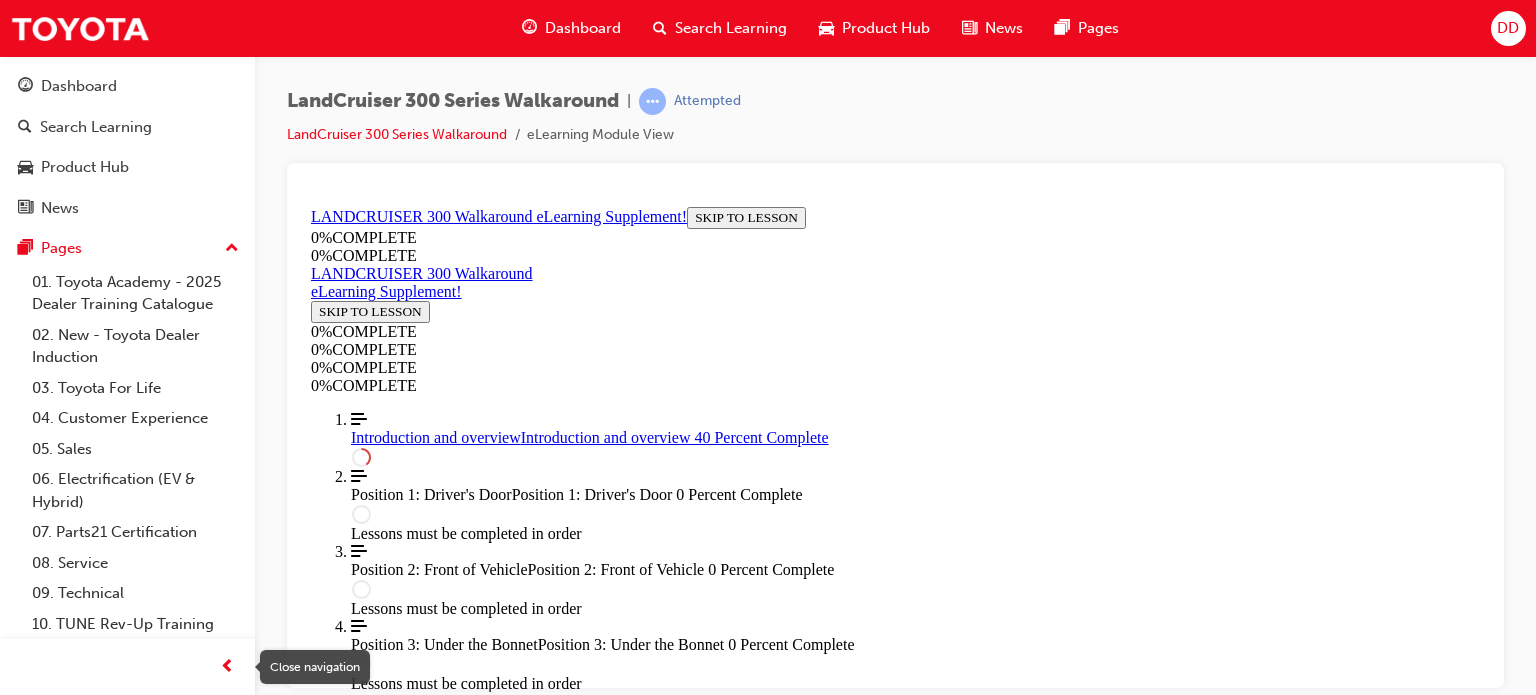 click at bounding box center (227, 667) 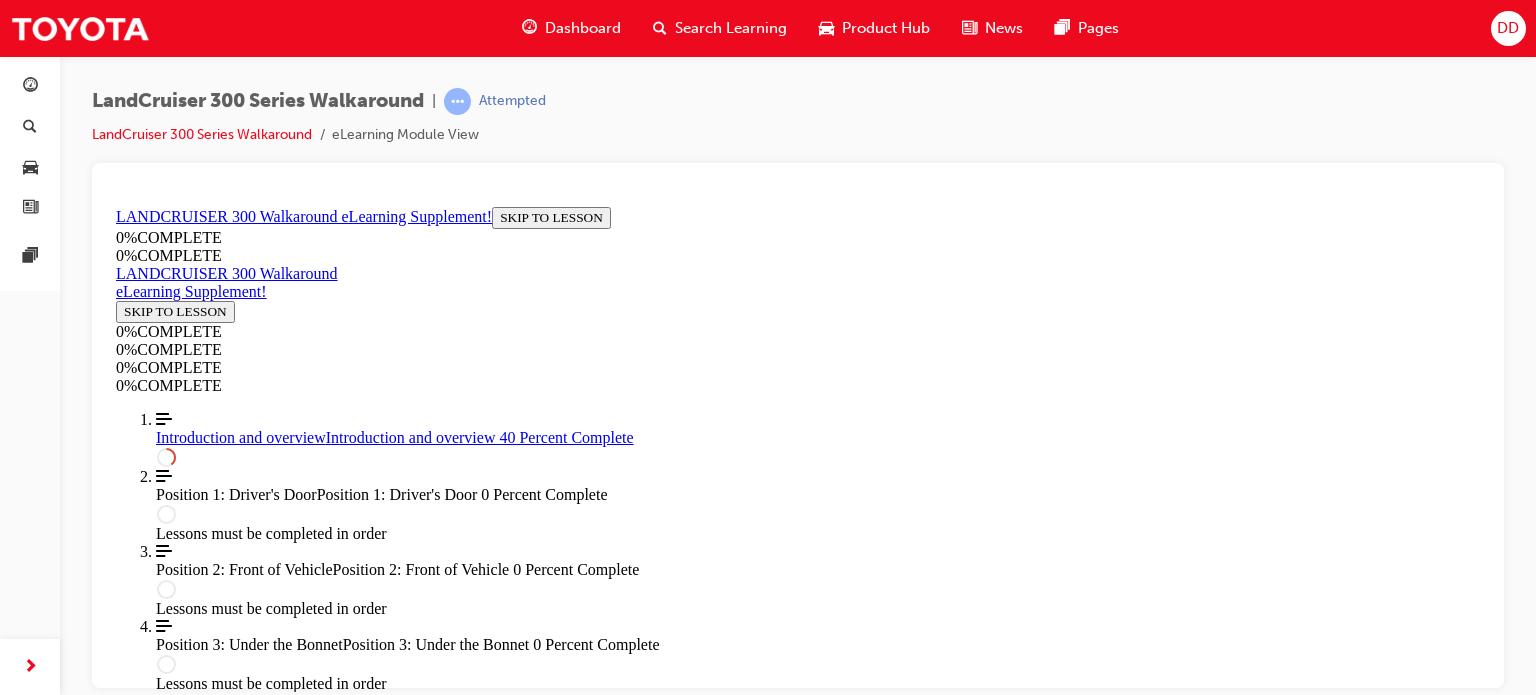 scroll, scrollTop: 1369, scrollLeft: 0, axis: vertical 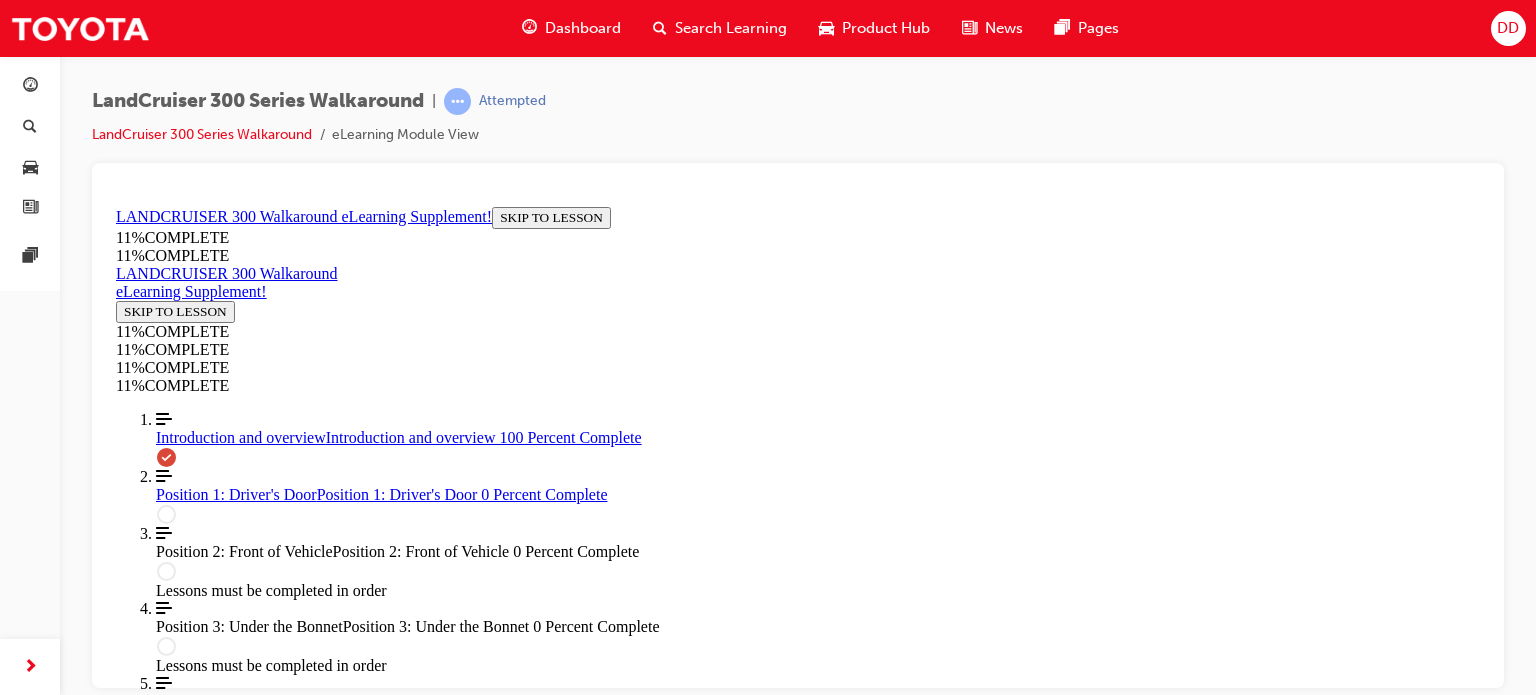 click at bounding box center (798, 2470) 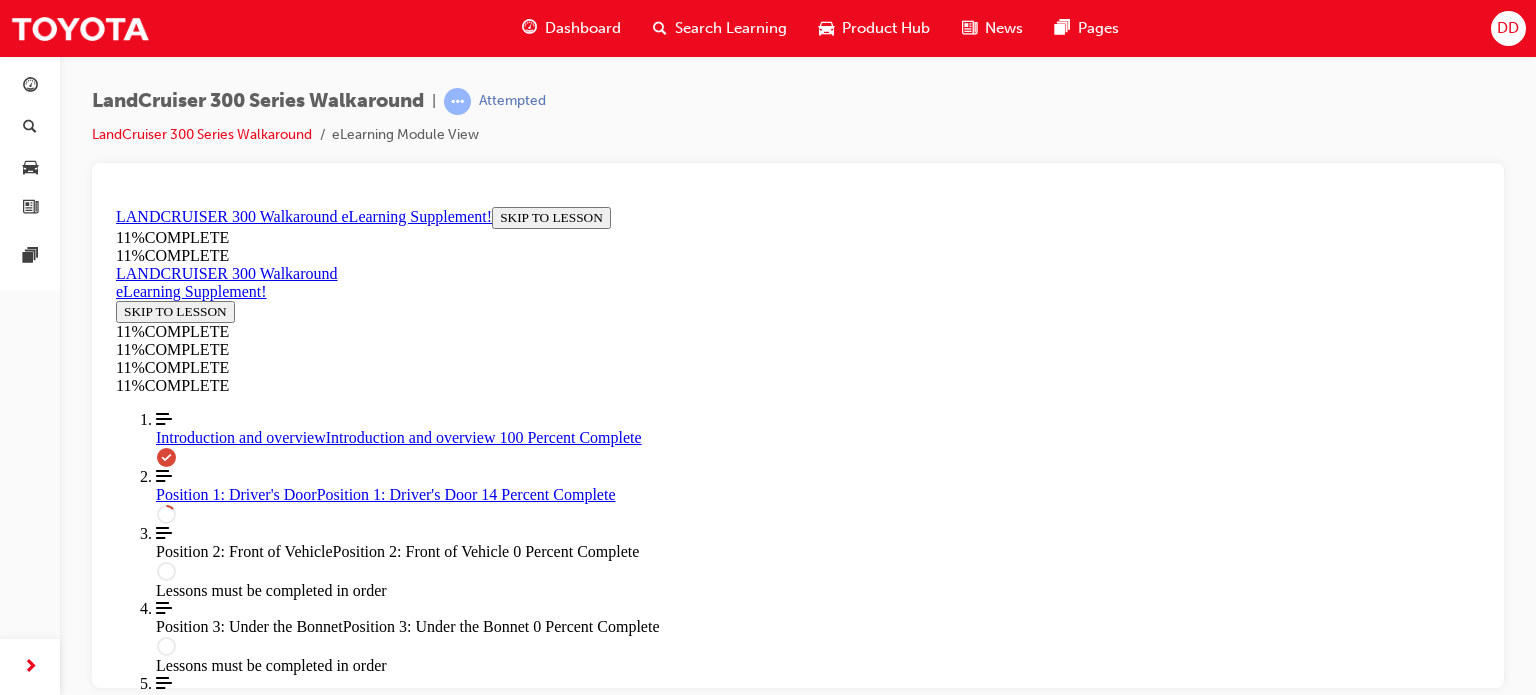 scroll, scrollTop: 469, scrollLeft: 0, axis: vertical 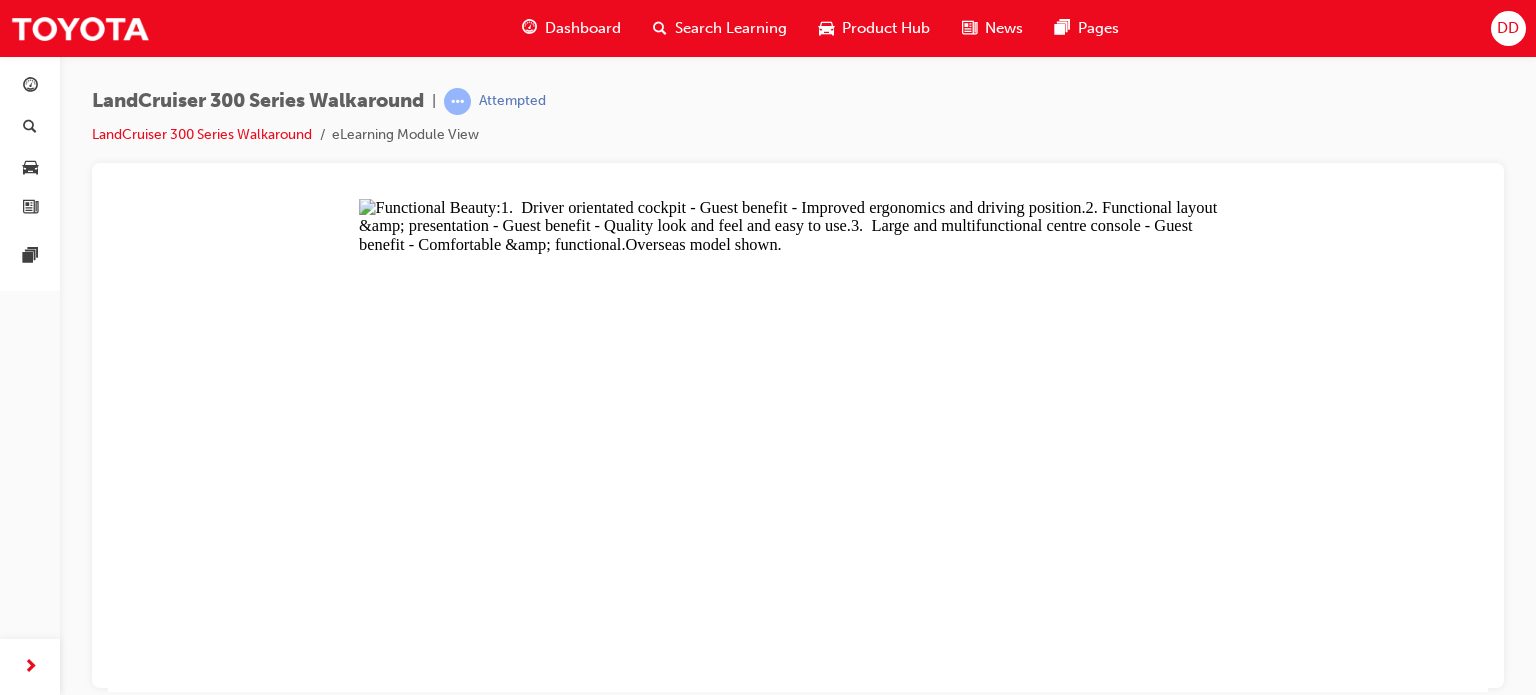 click at bounding box center (798, 444) 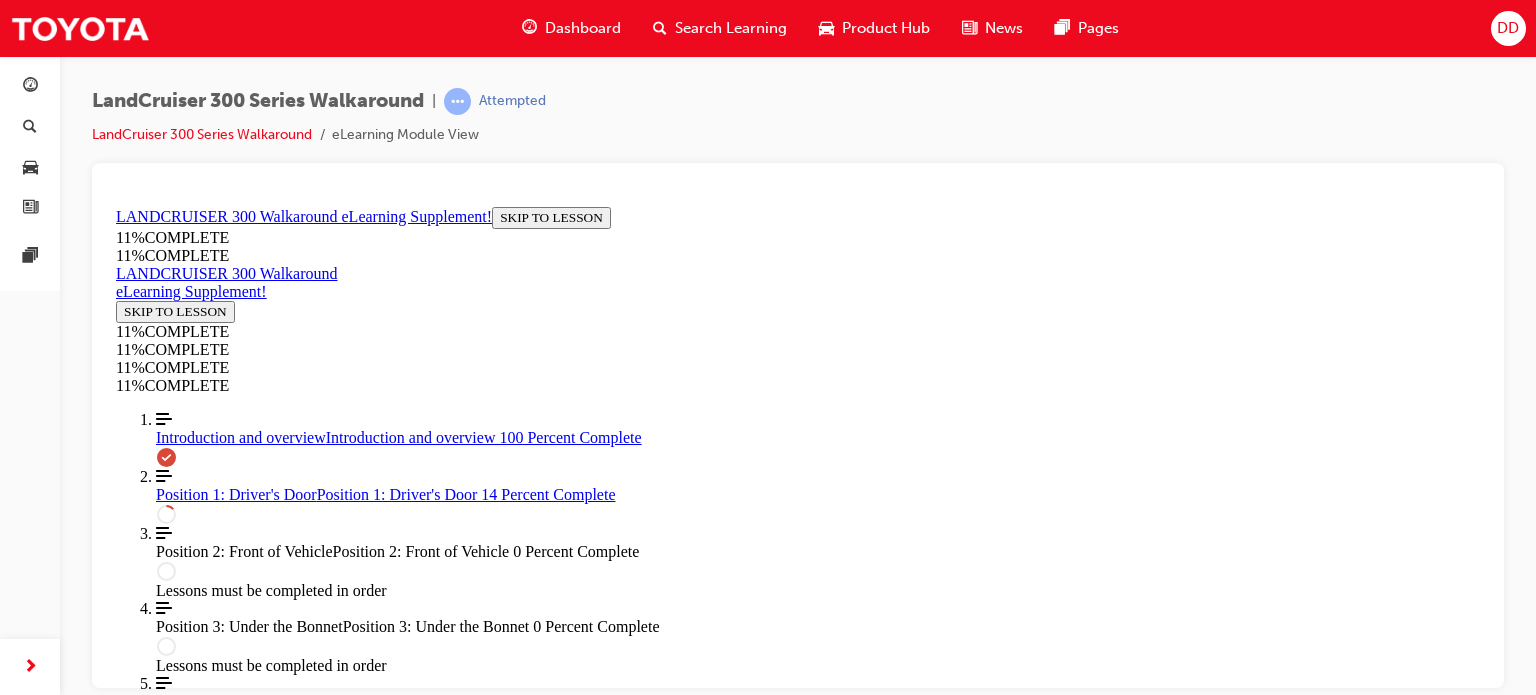 click at bounding box center [798, 1876] 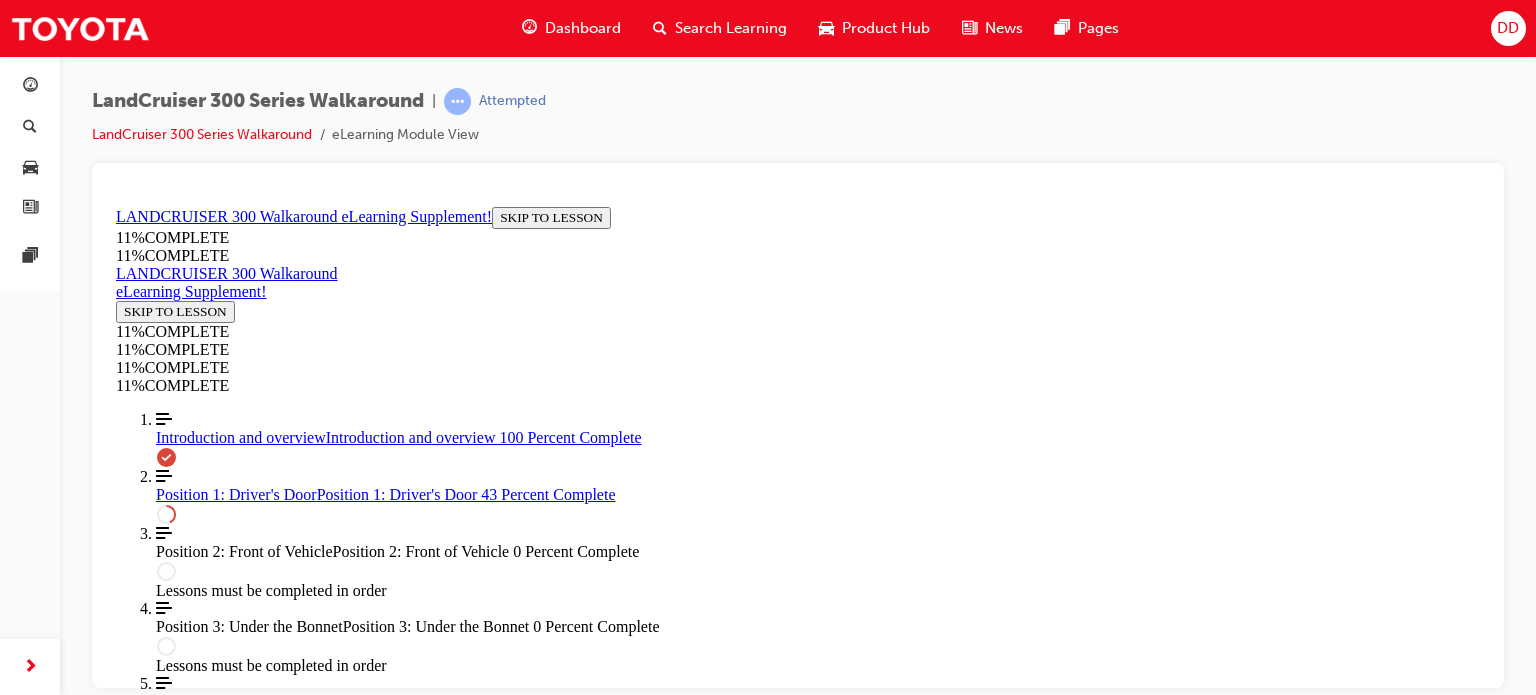 scroll, scrollTop: 1369, scrollLeft: 0, axis: vertical 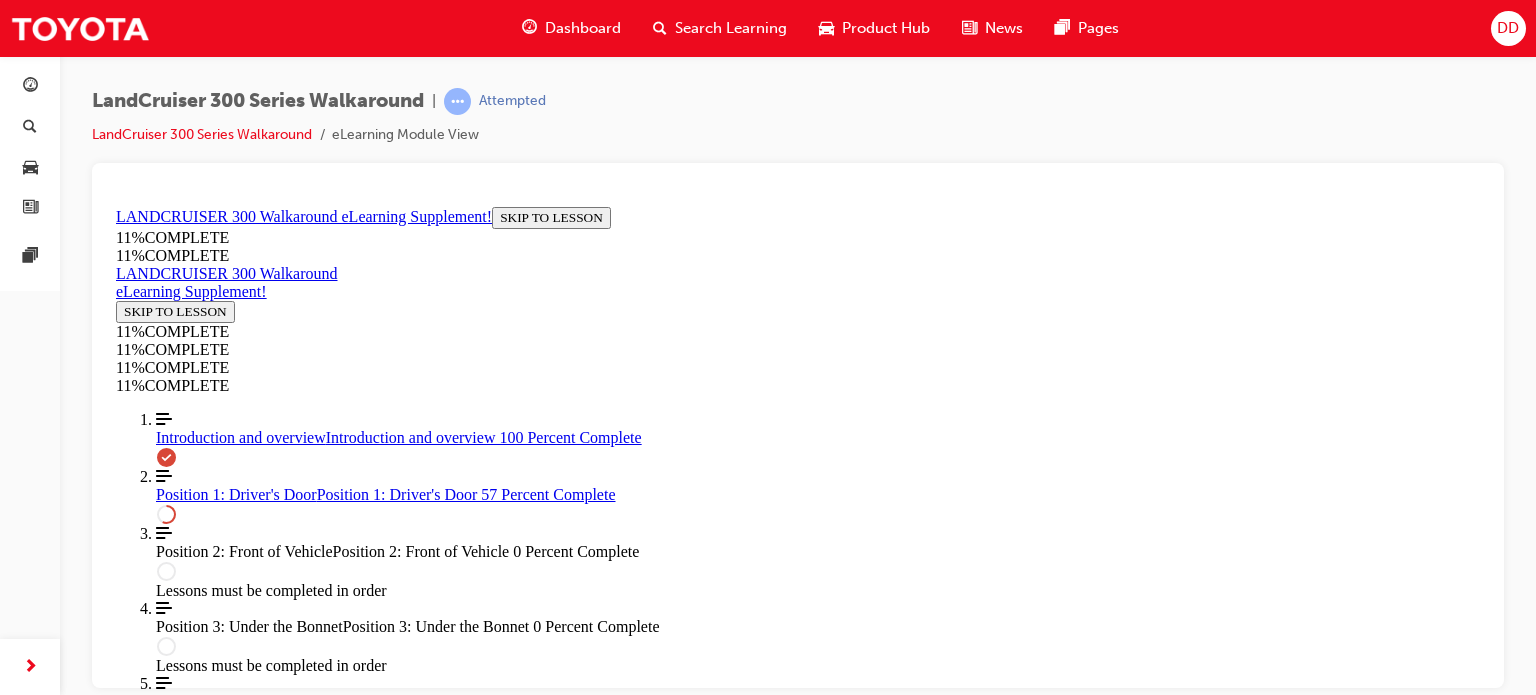 click at bounding box center (232, 2374) 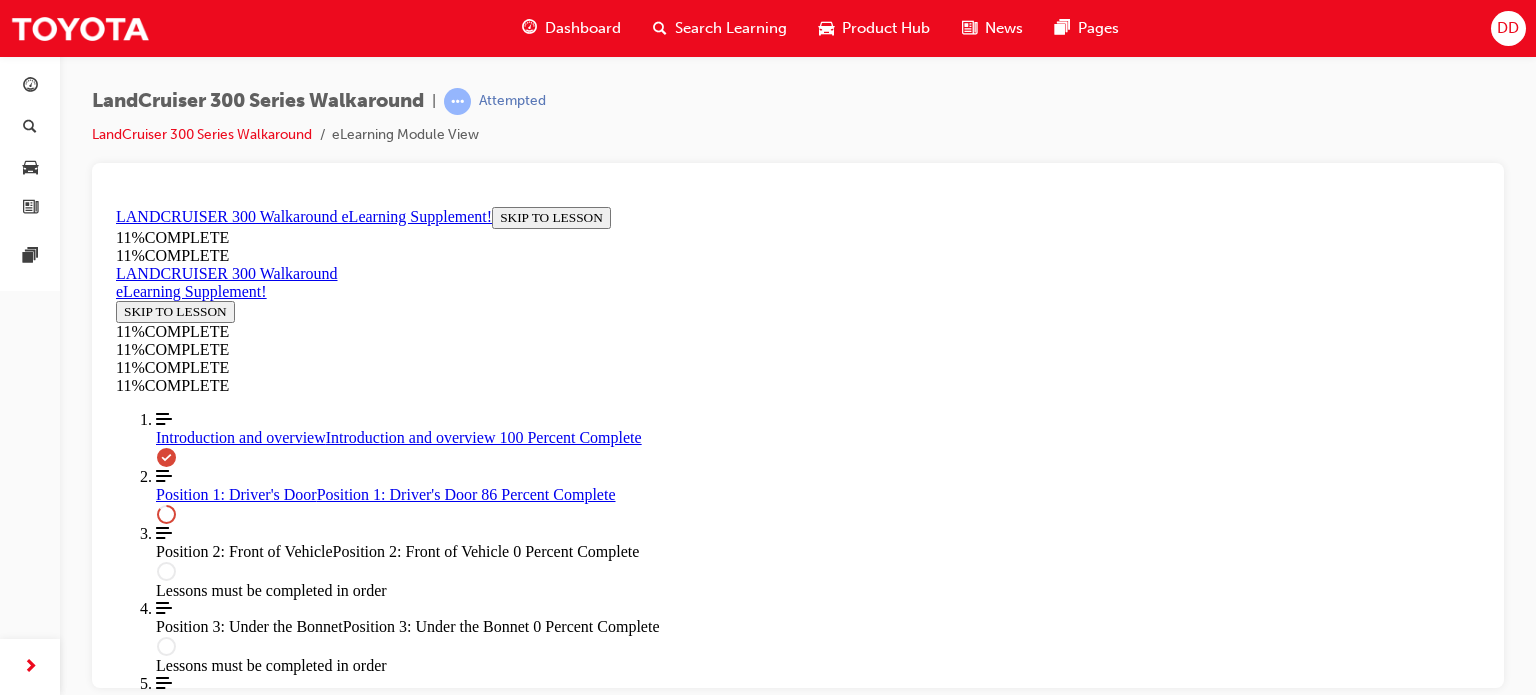 scroll, scrollTop: 2200, scrollLeft: 0, axis: vertical 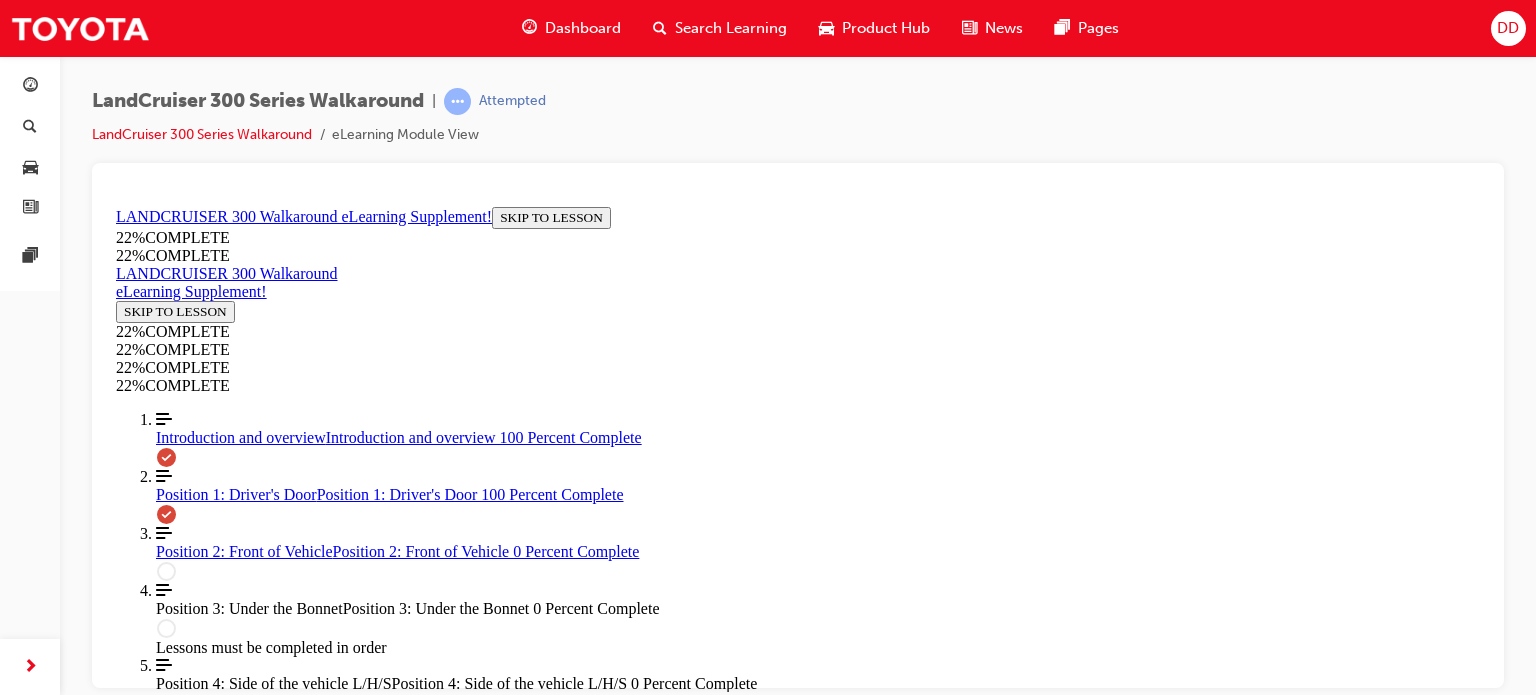 click on "switches raised and recess are more defined to prevent switch mis-operations in a harsh environment" at bounding box center [818, 7158] 